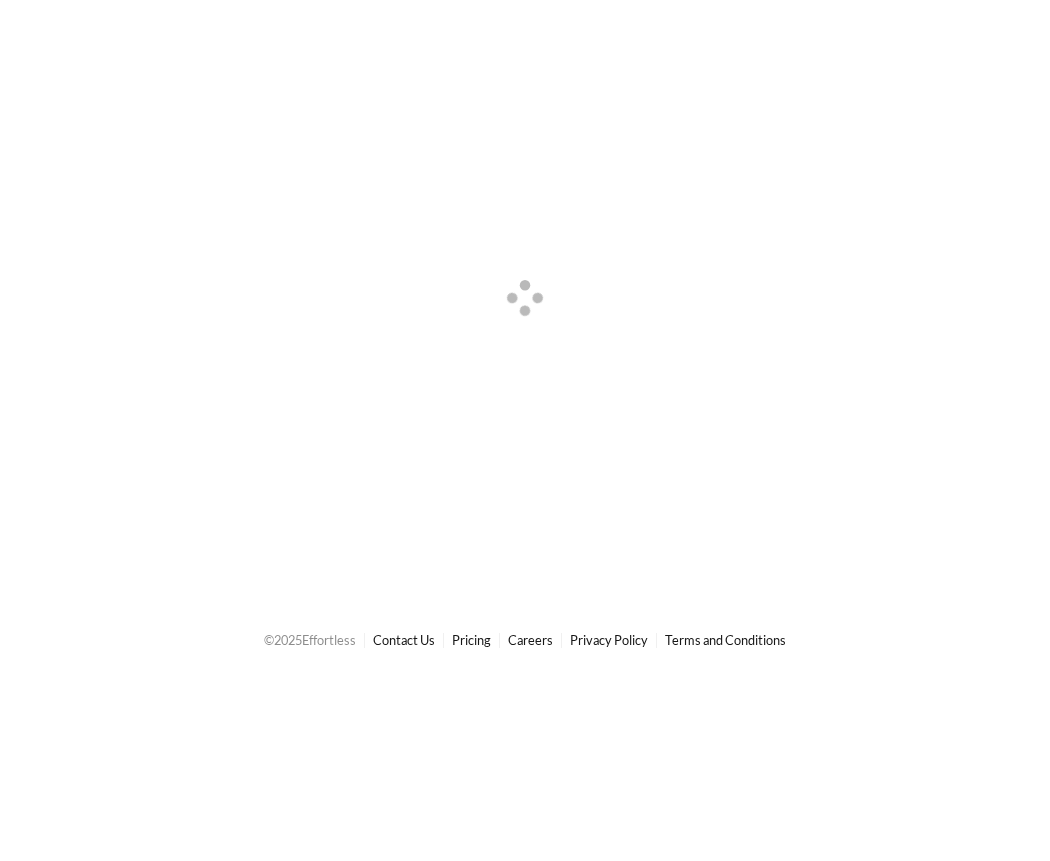scroll, scrollTop: 0, scrollLeft: 0, axis: both 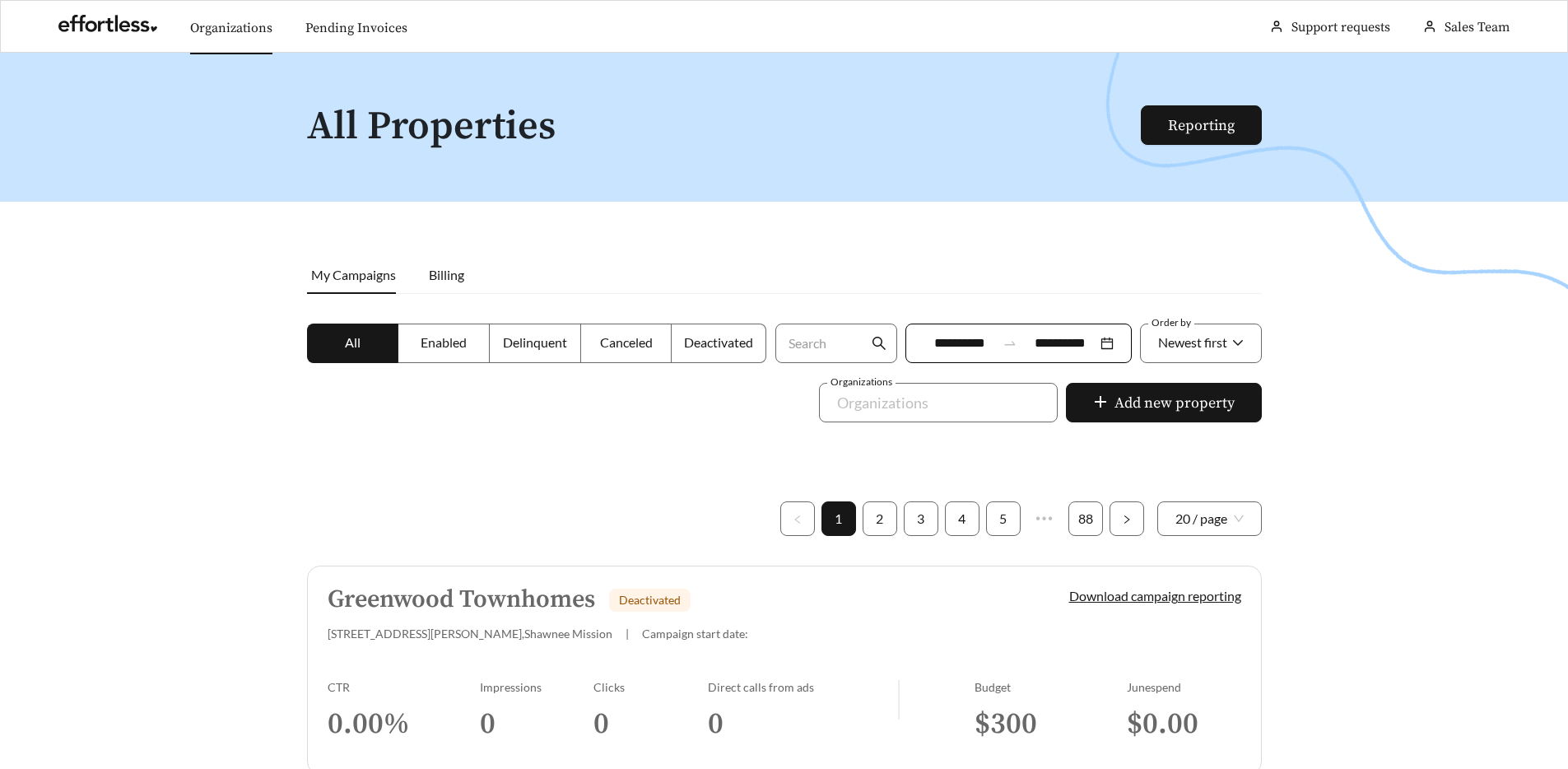 click on "Organizations" at bounding box center [231, 28] 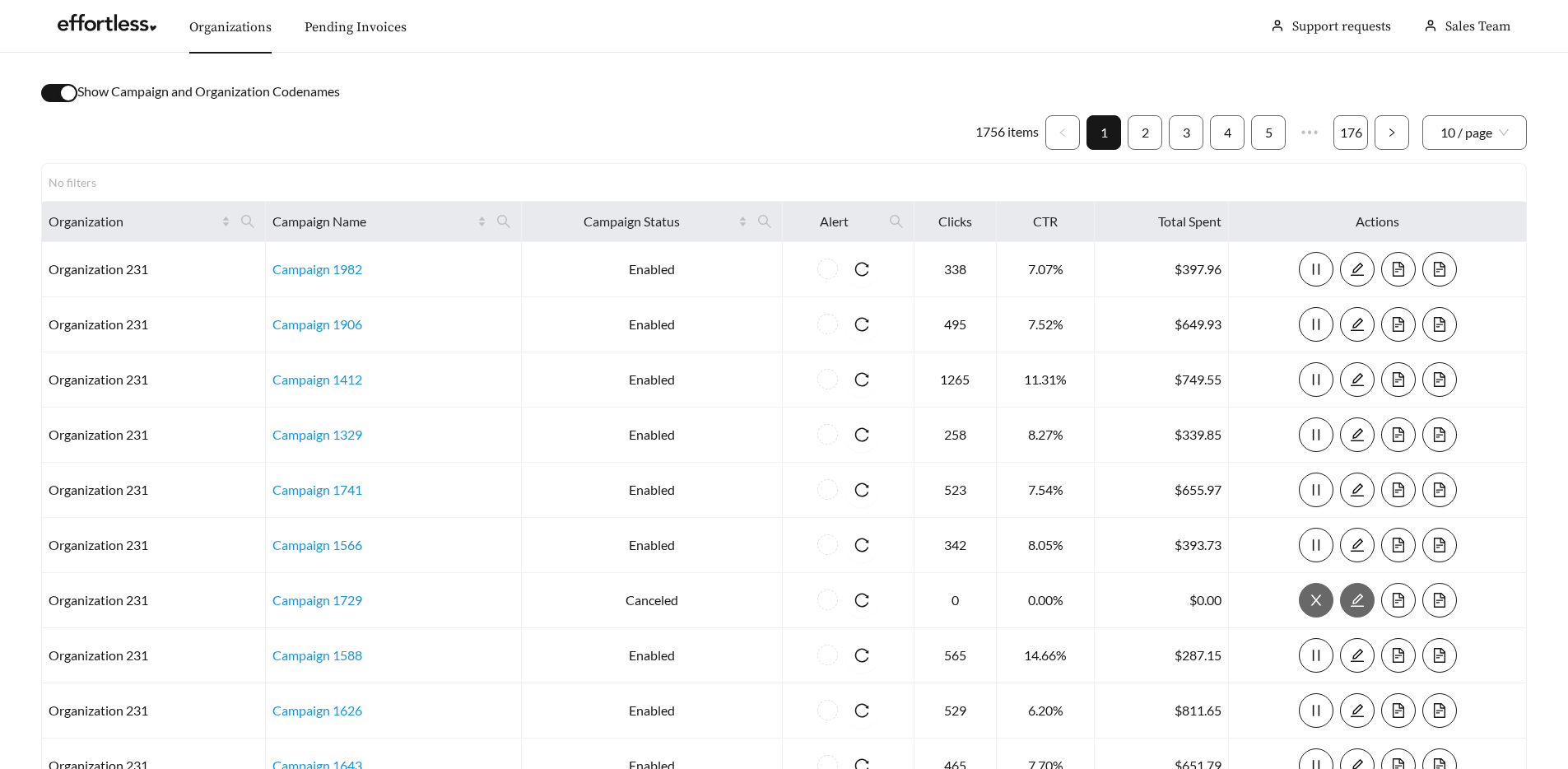 click at bounding box center (68, 93) 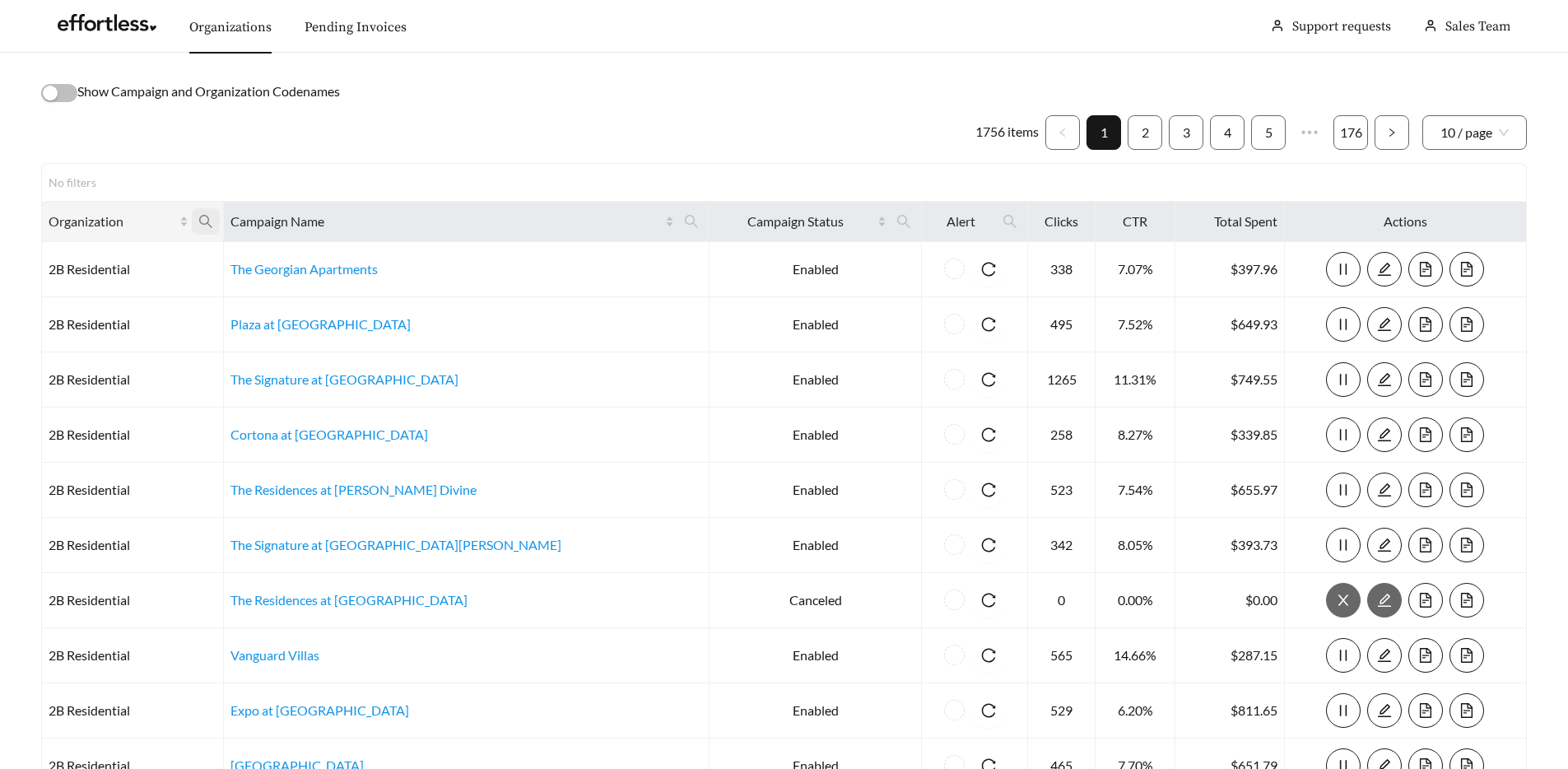 click 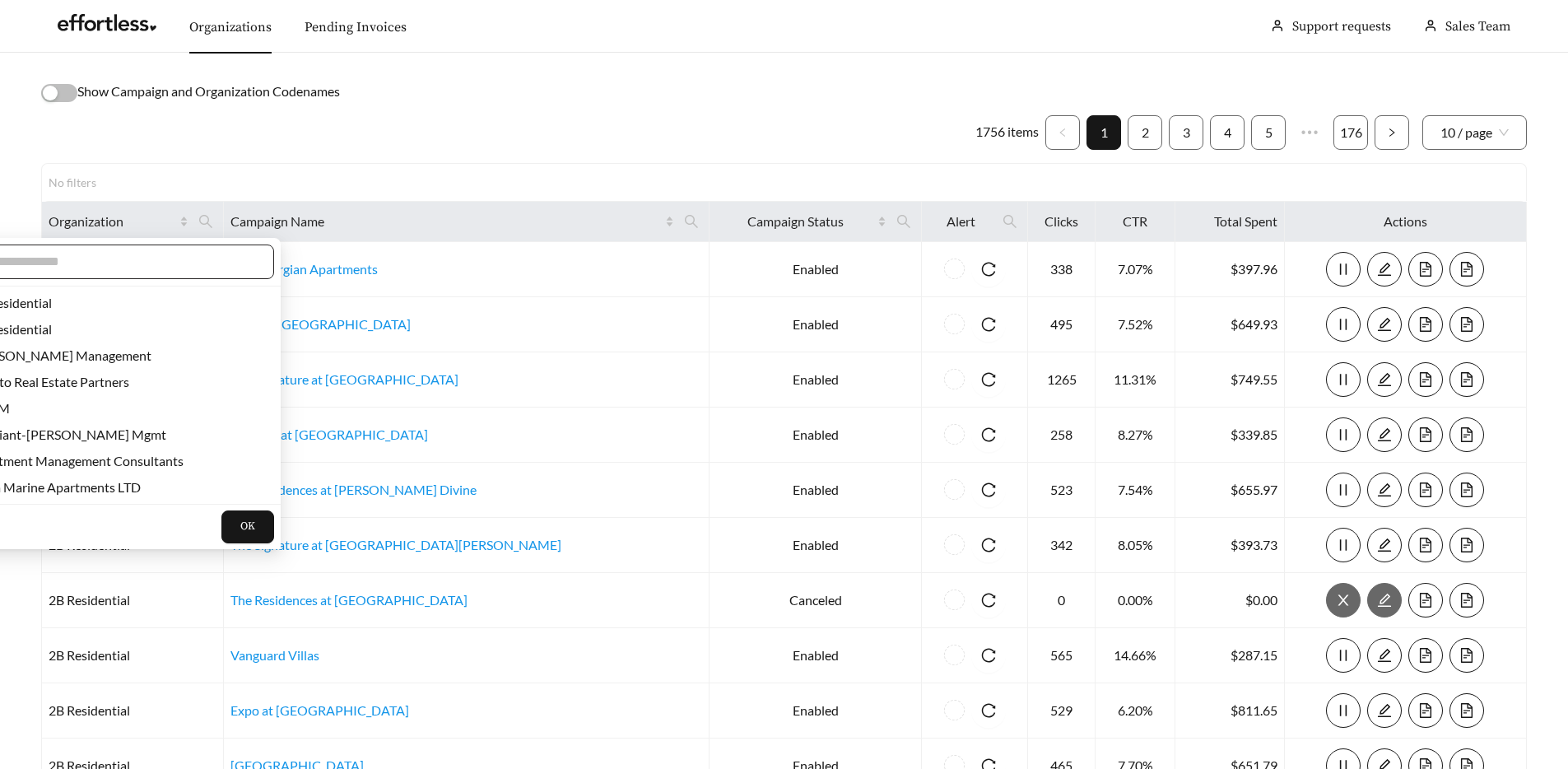 click at bounding box center (114, 262) 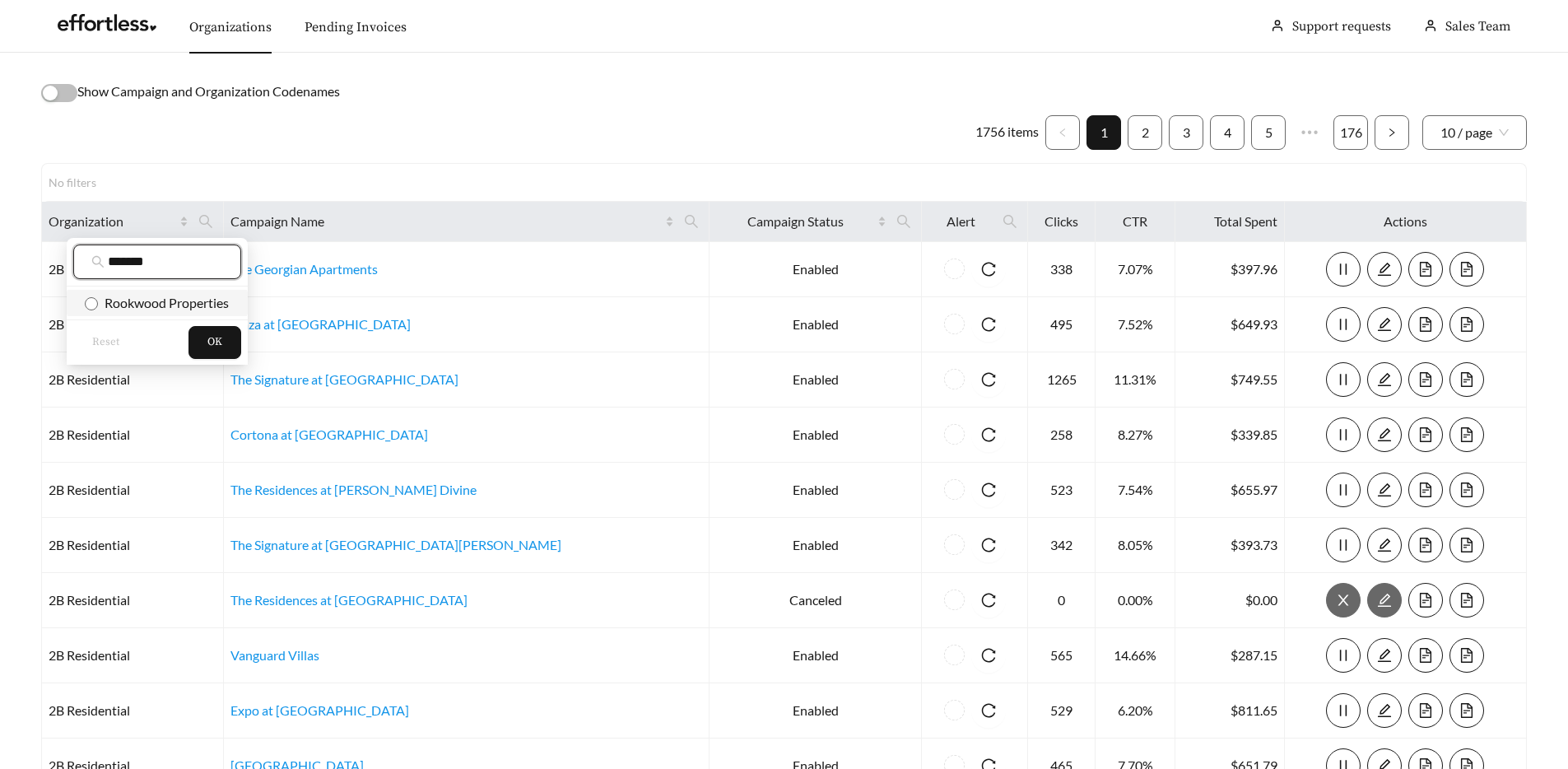 type on "*******" 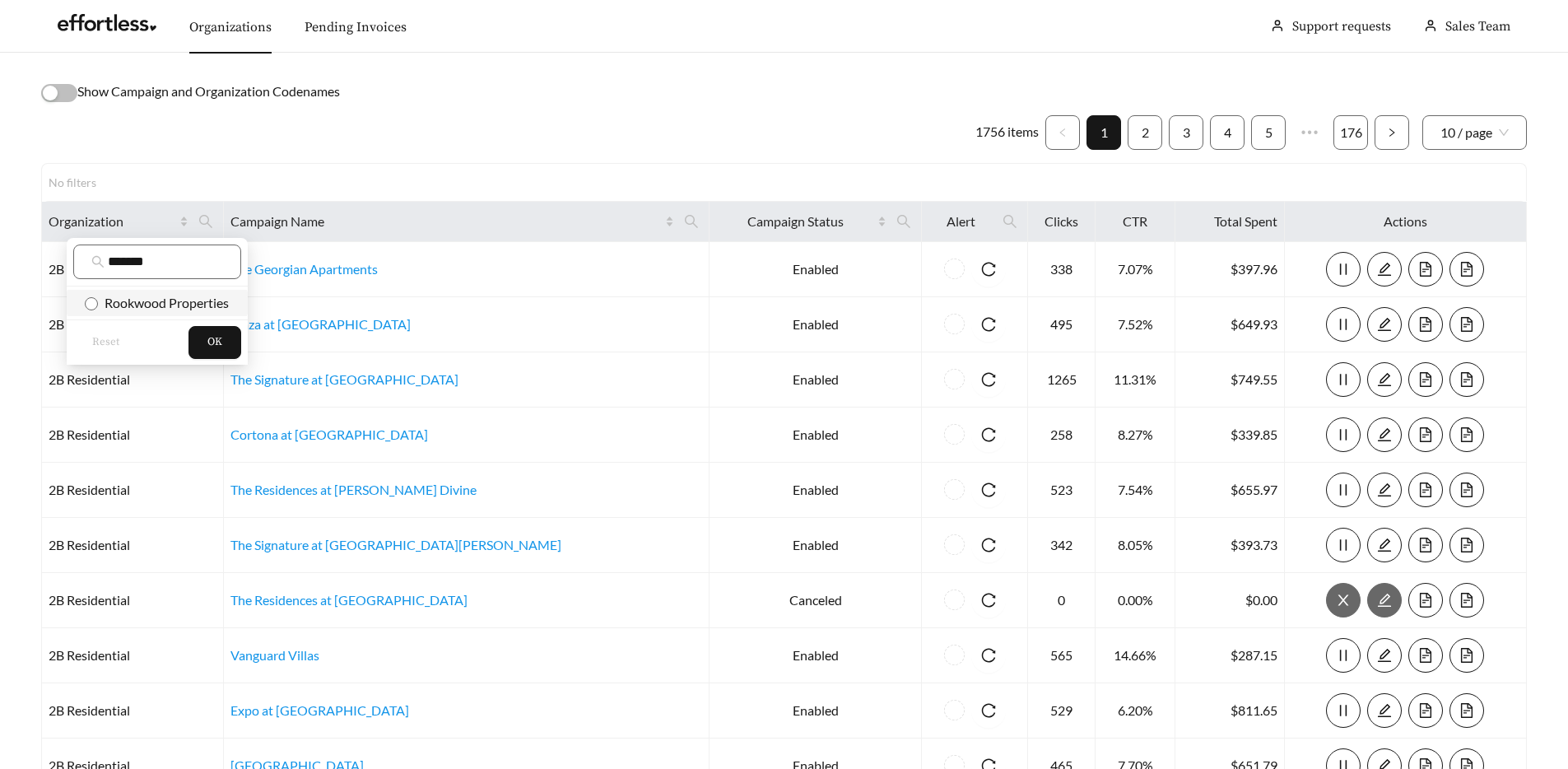 click on "Rookwood Properties" at bounding box center (163, 302) 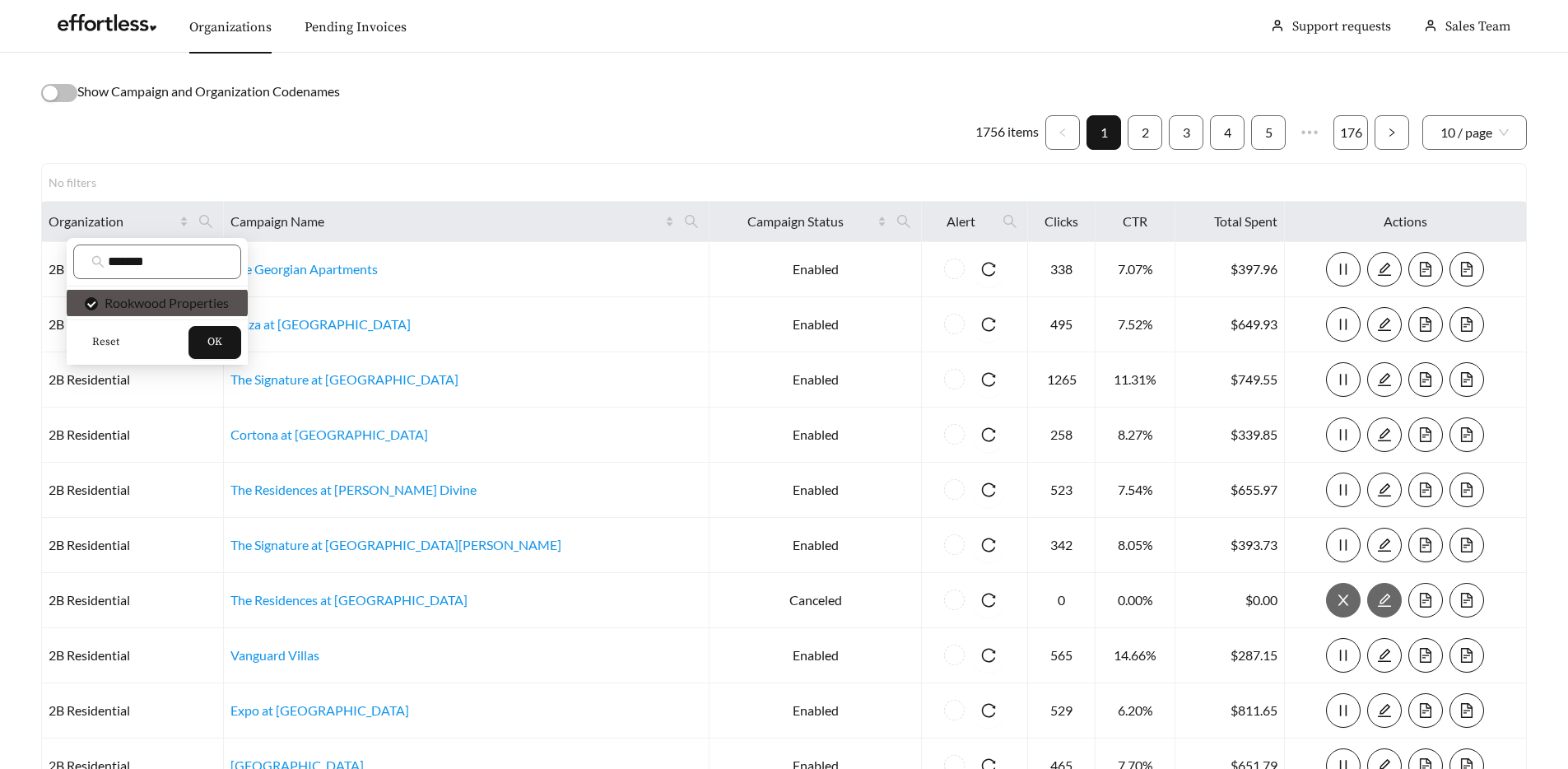 click on "Reset OK" at bounding box center (157, 342) 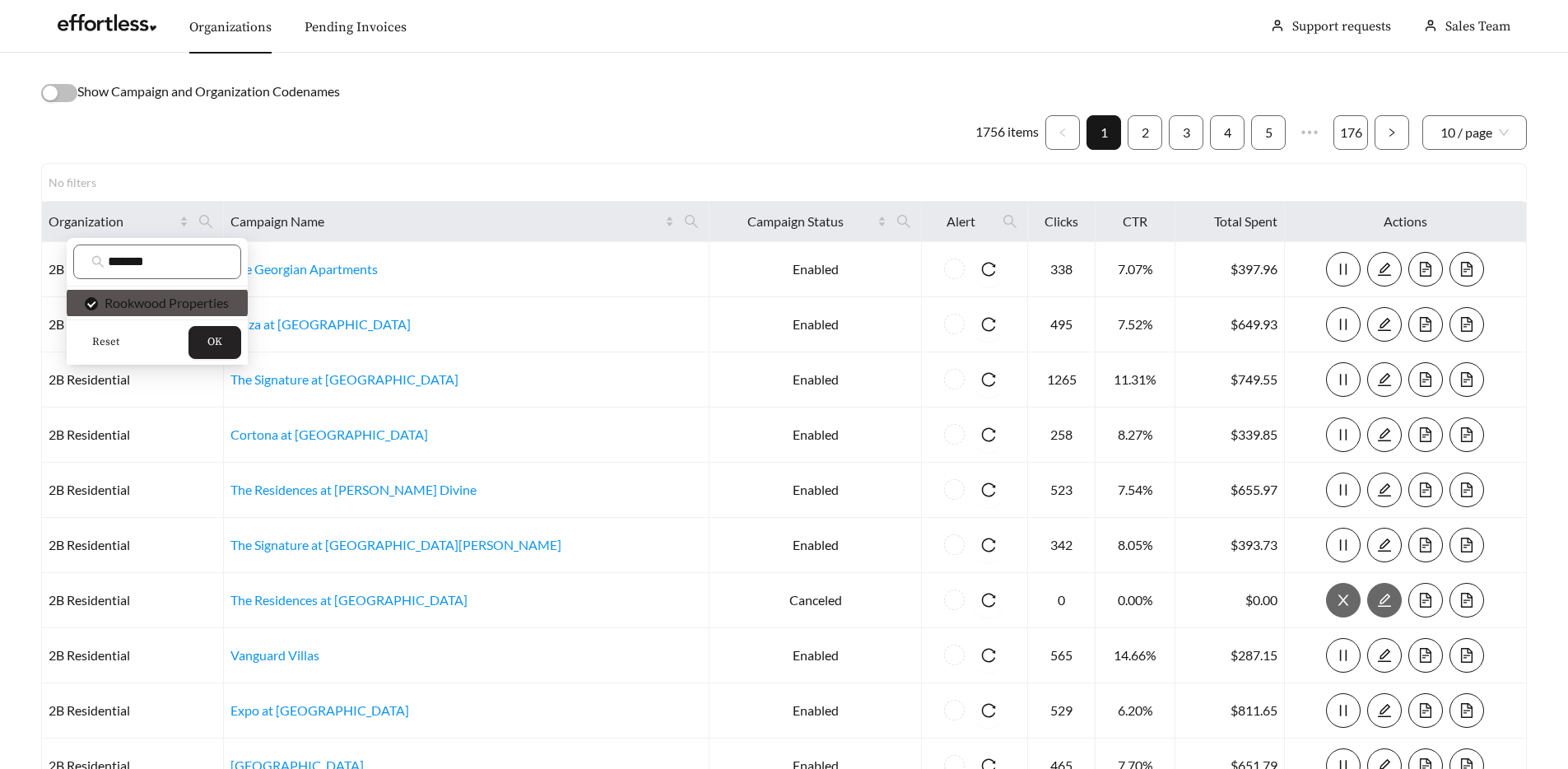 click on "OK" at bounding box center (215, 343) 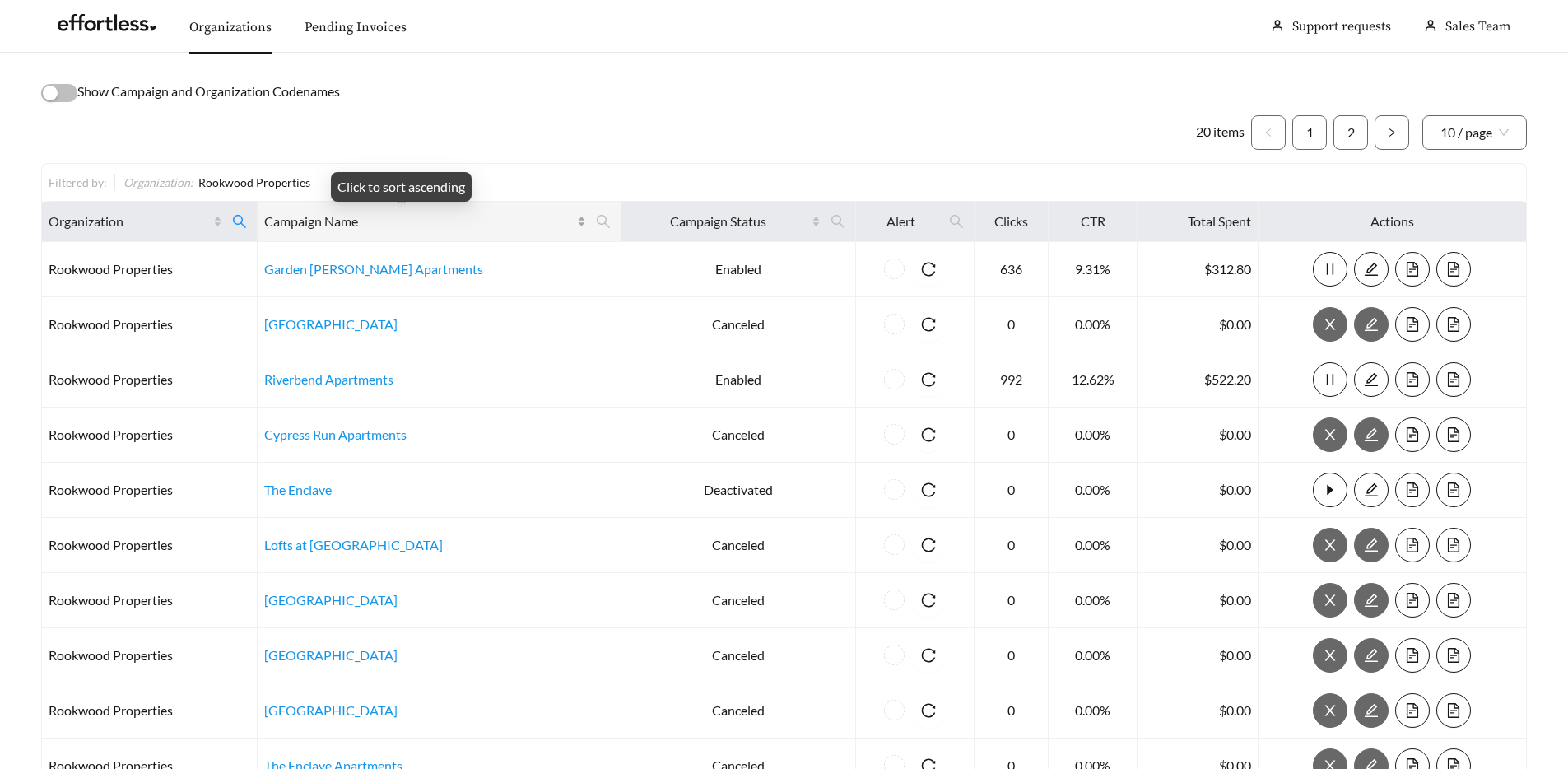 click on "Campaign Name" at bounding box center (419, 221) 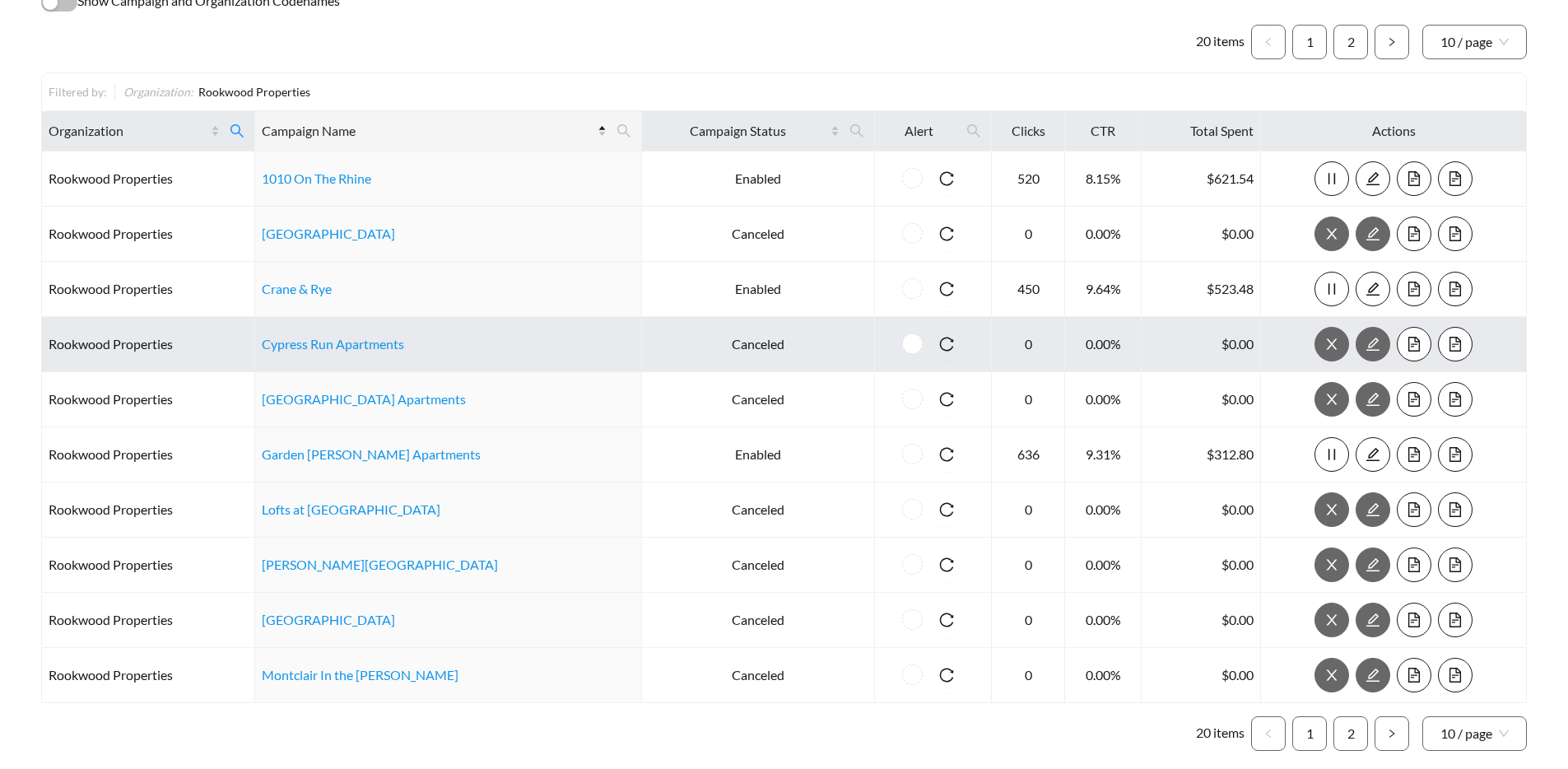 scroll, scrollTop: 174, scrollLeft: 0, axis: vertical 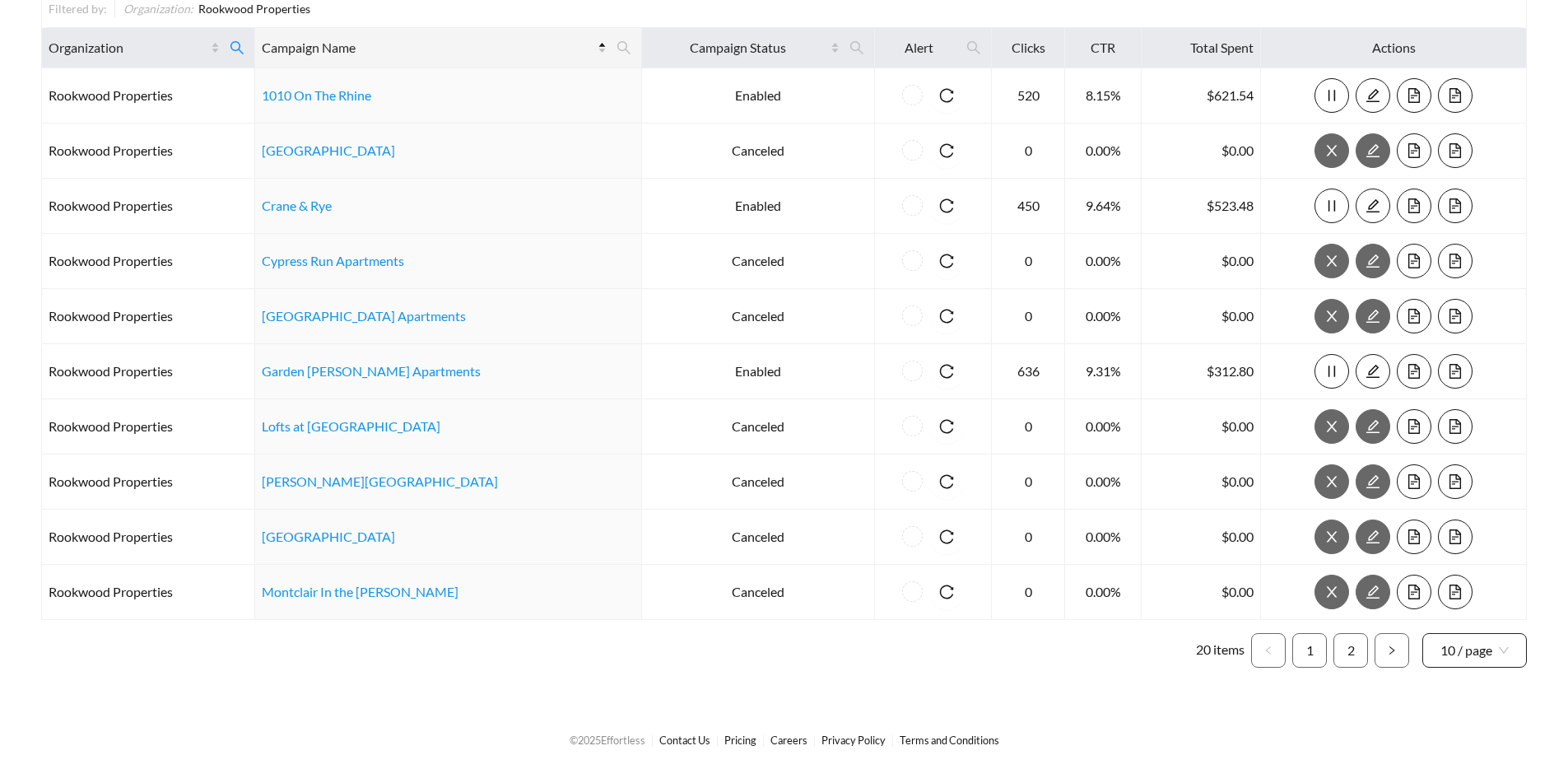 click on "10 / page" at bounding box center [1474, 650] 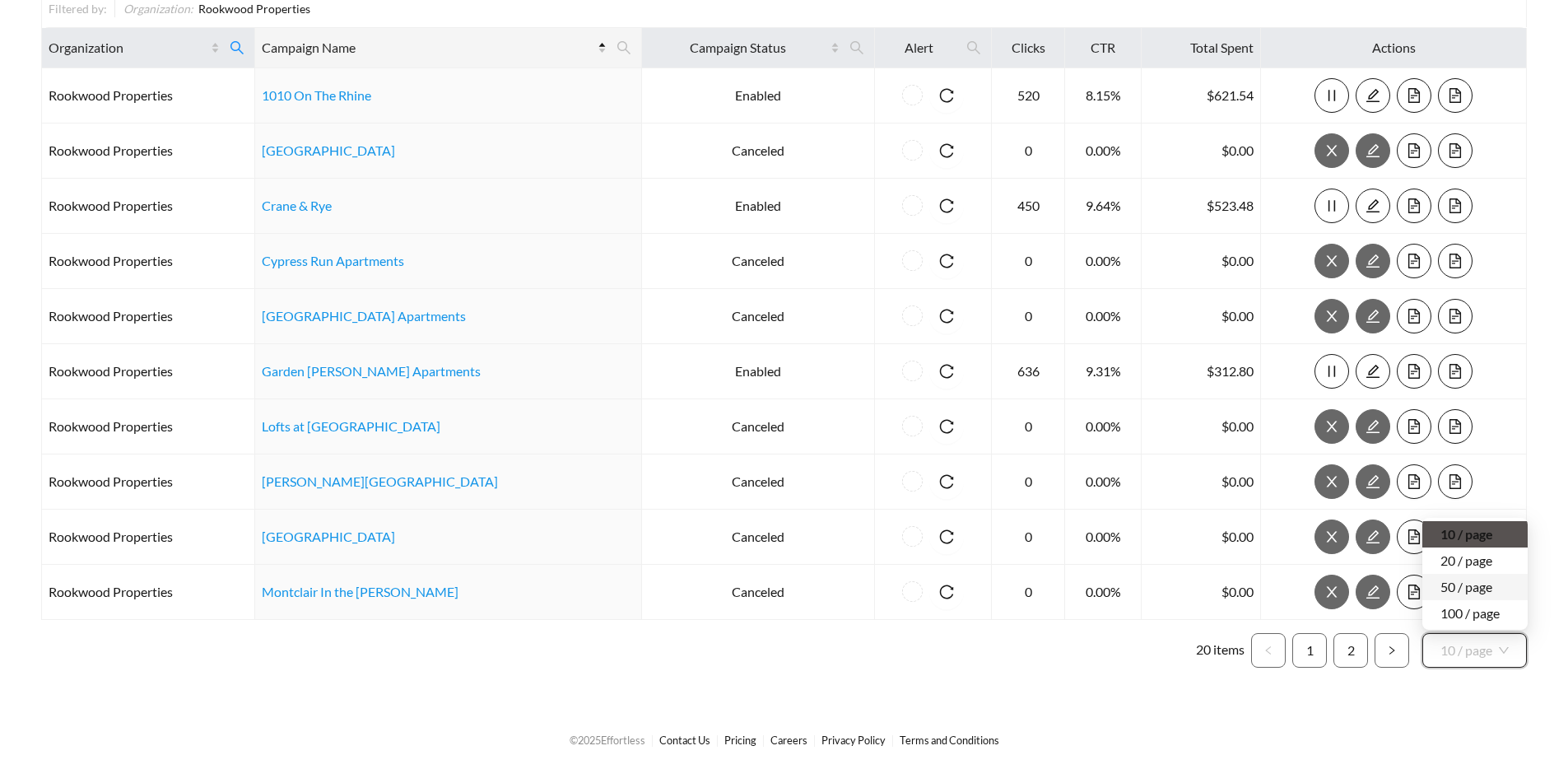 click on "50 / page" at bounding box center [1475, 587] 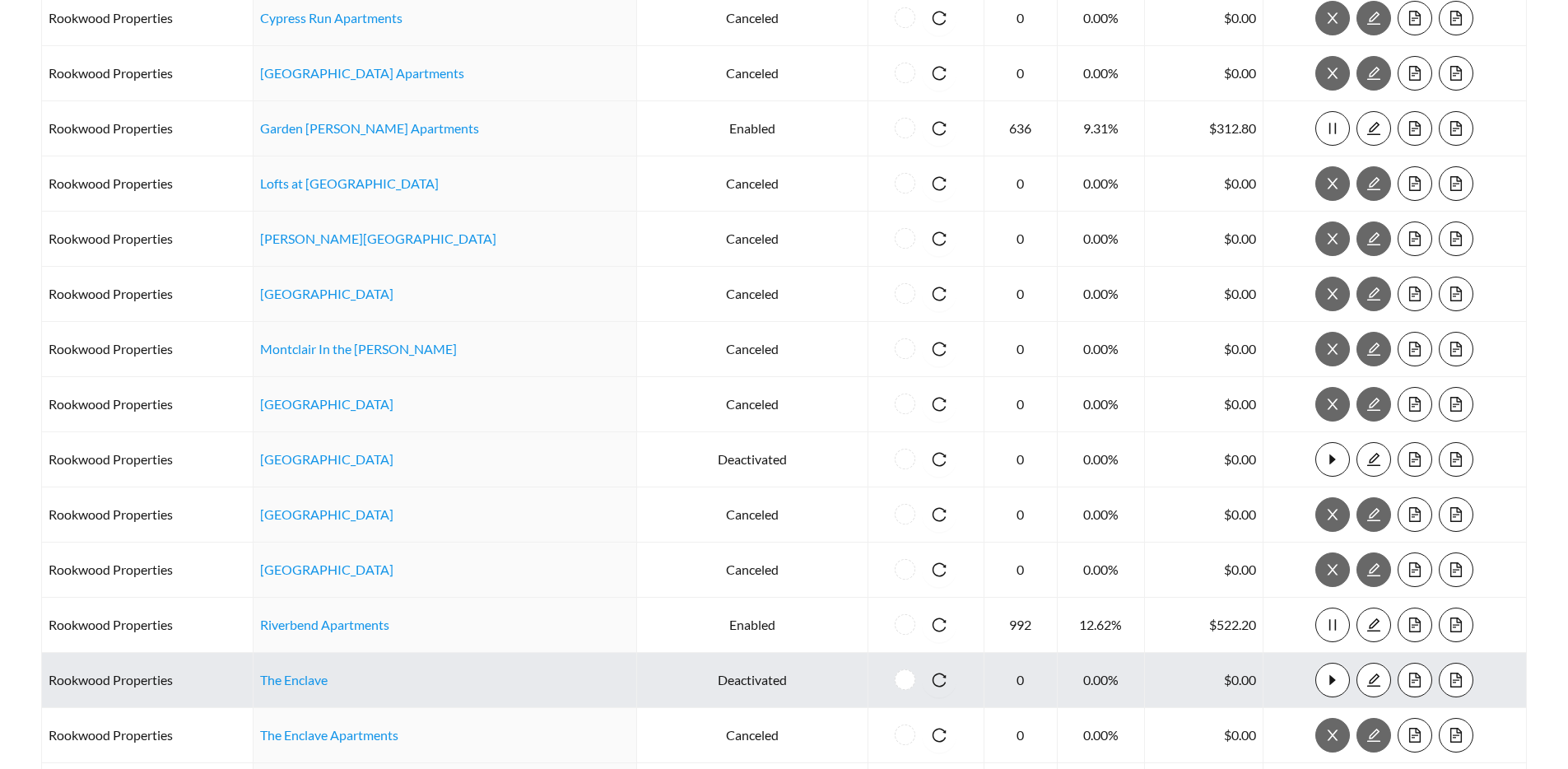 scroll, scrollTop: 0, scrollLeft: 0, axis: both 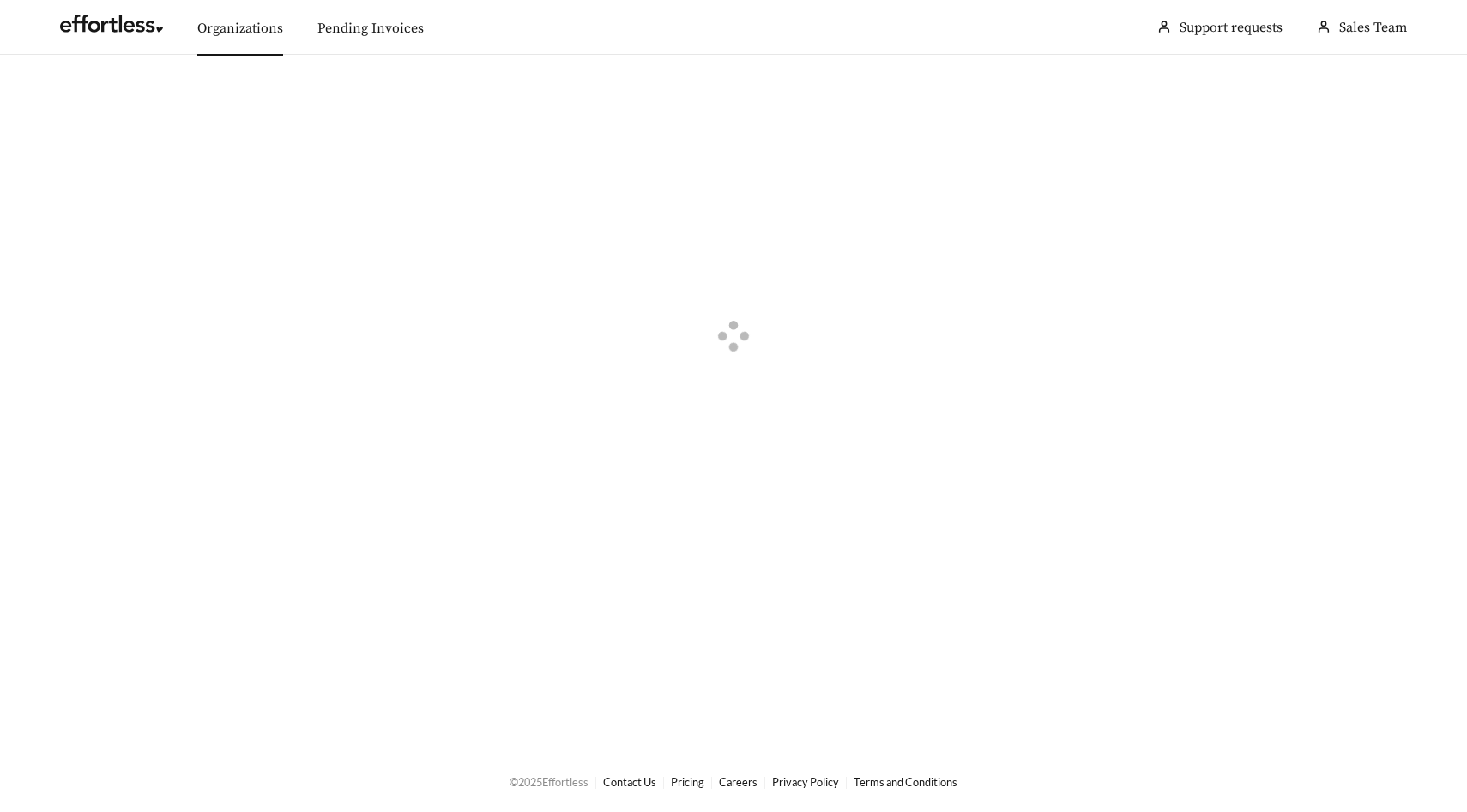 click on "Organizations" at bounding box center [240, 28] 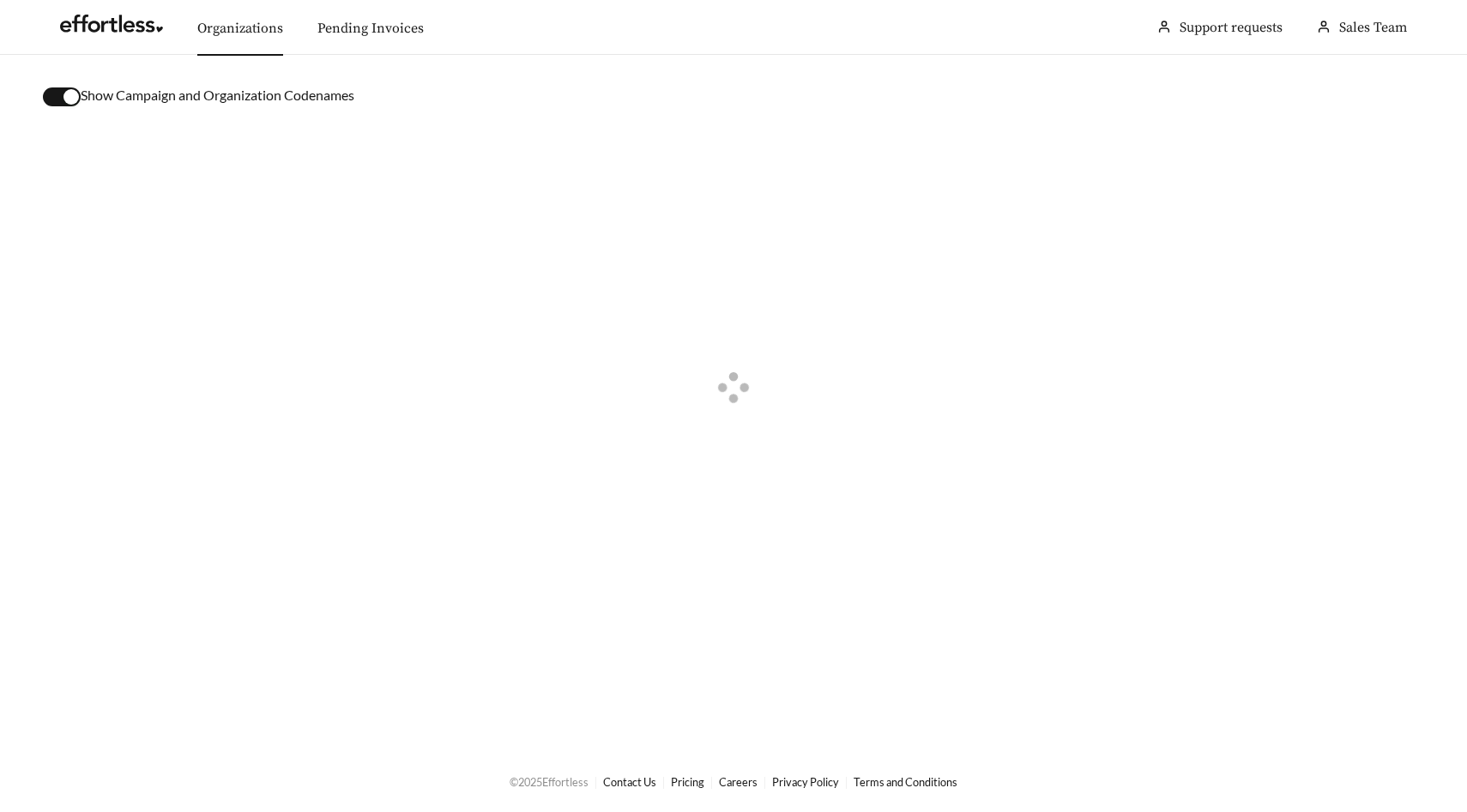click at bounding box center [71, 97] 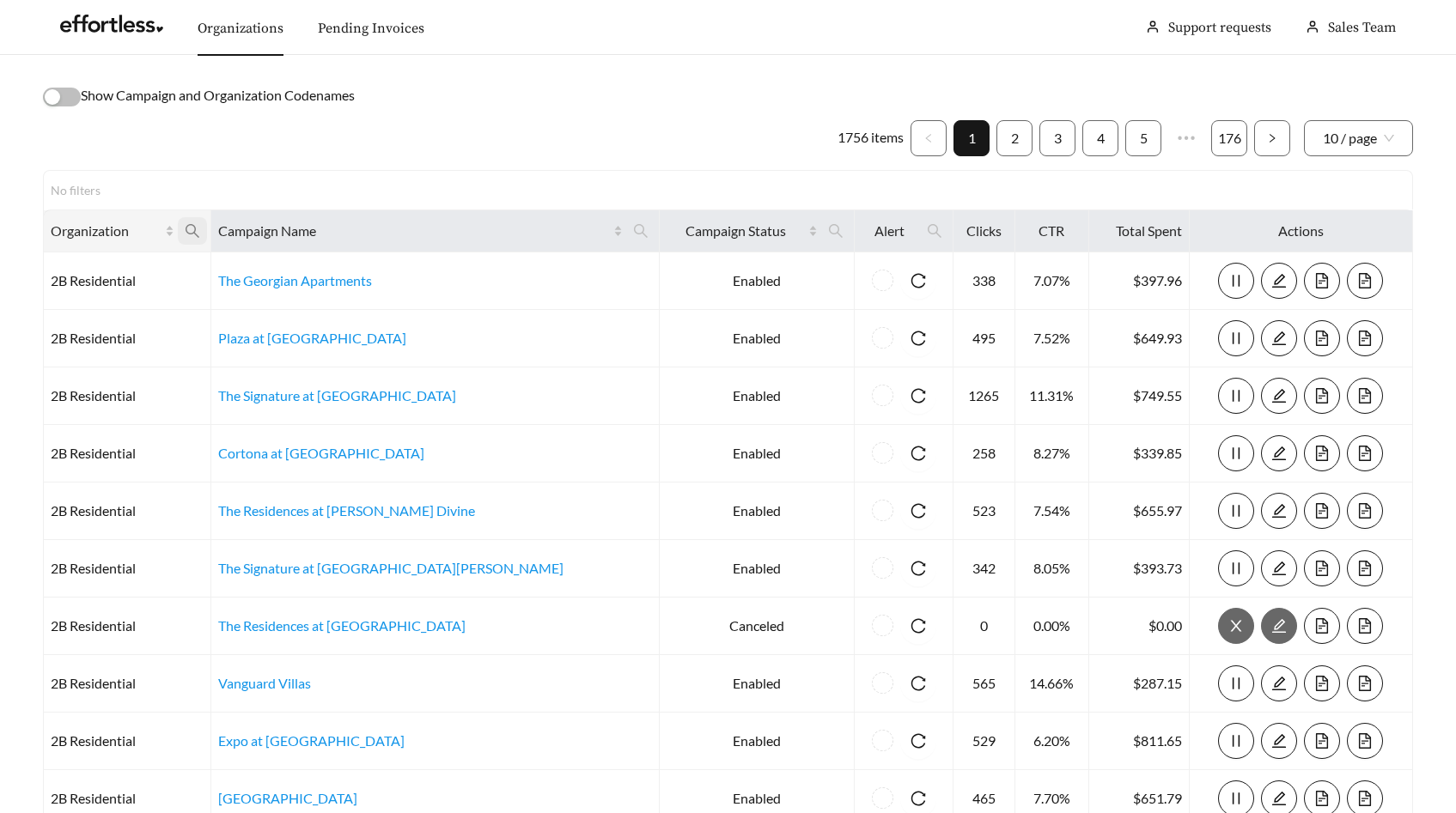 click 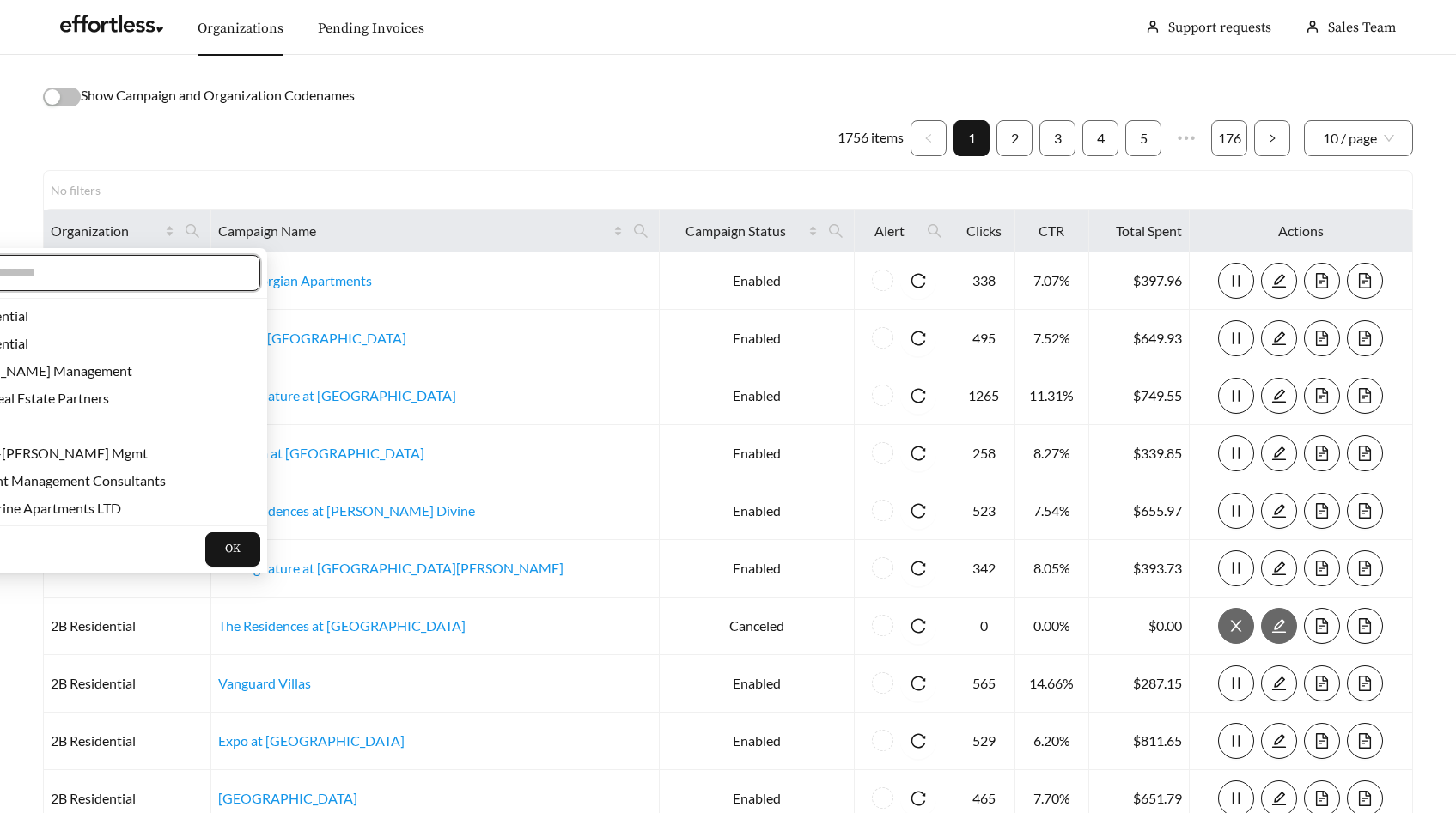 click at bounding box center [94, 273] 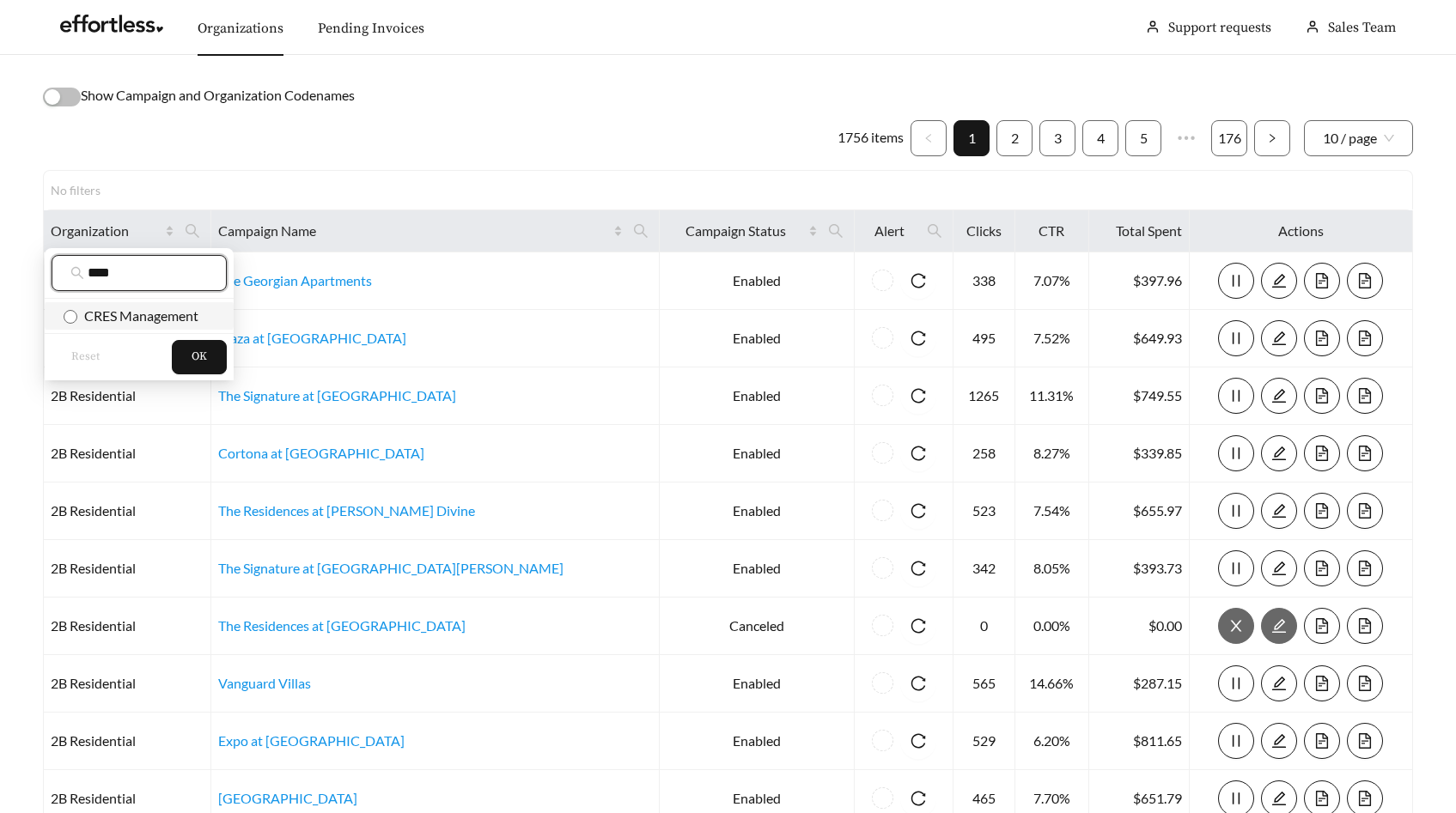 type on "****" 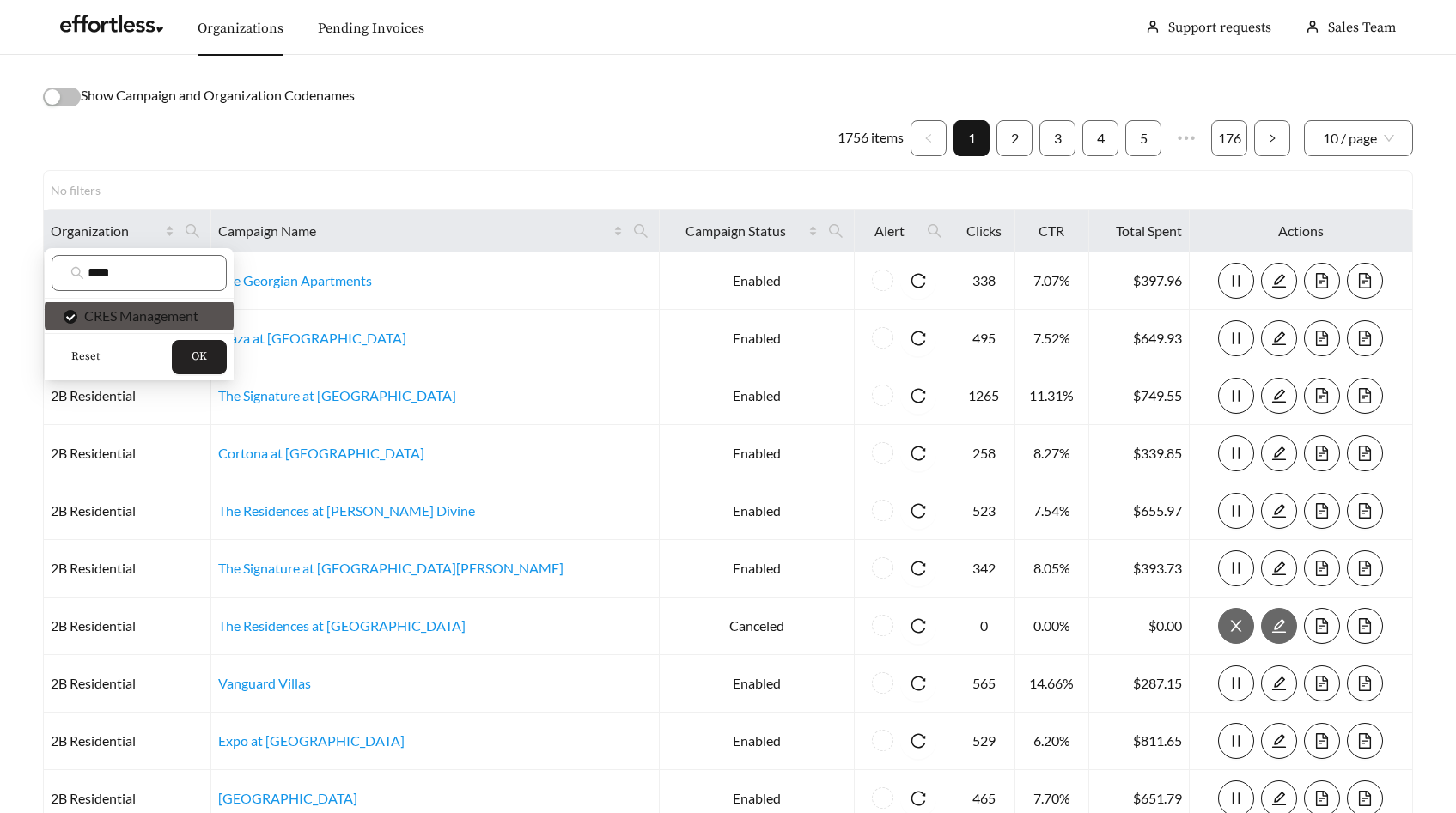 click on "OK" at bounding box center [199, 357] 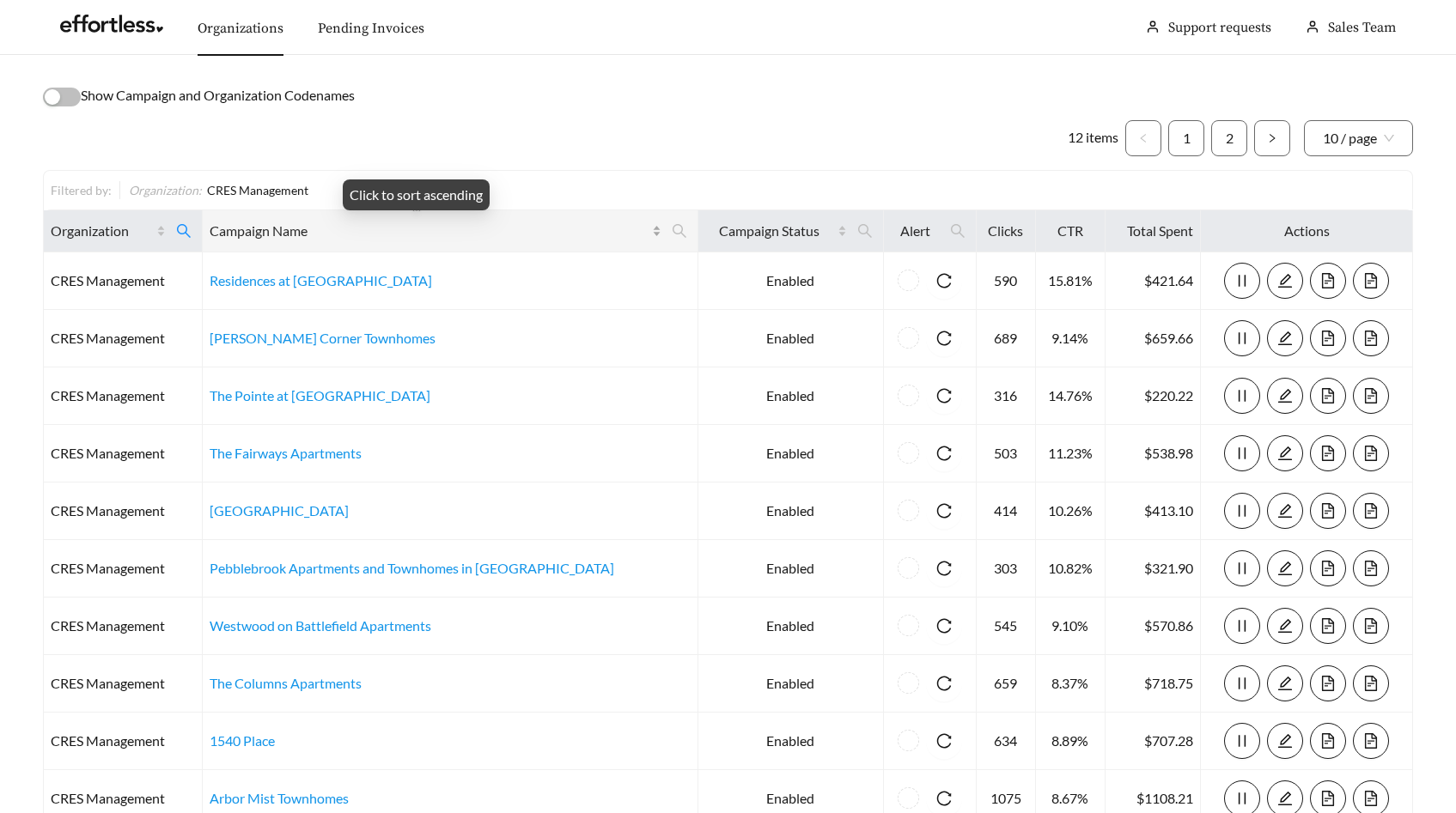 click on "Campaign Name" at bounding box center (429, 231) 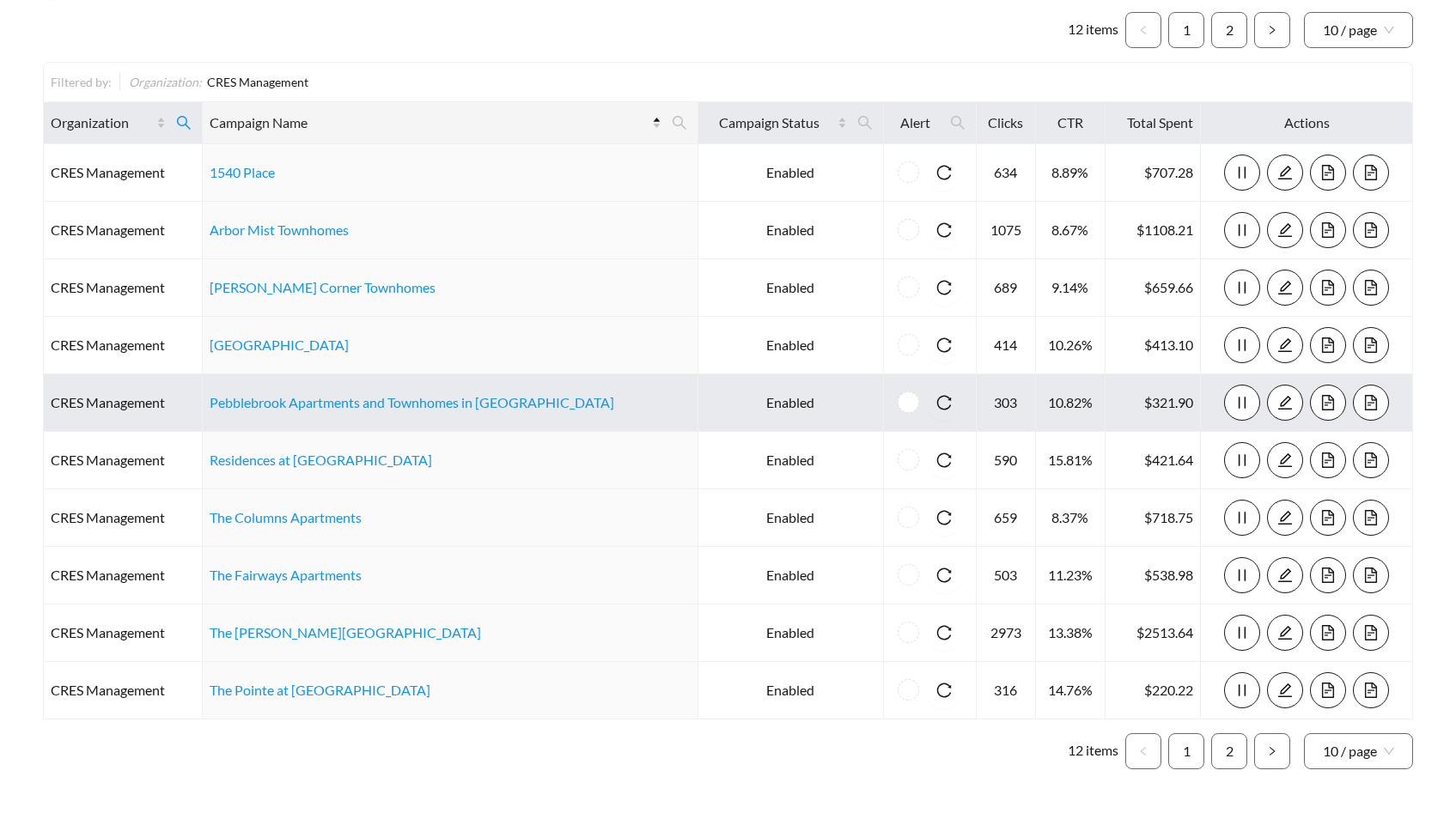scroll, scrollTop: 170, scrollLeft: 0, axis: vertical 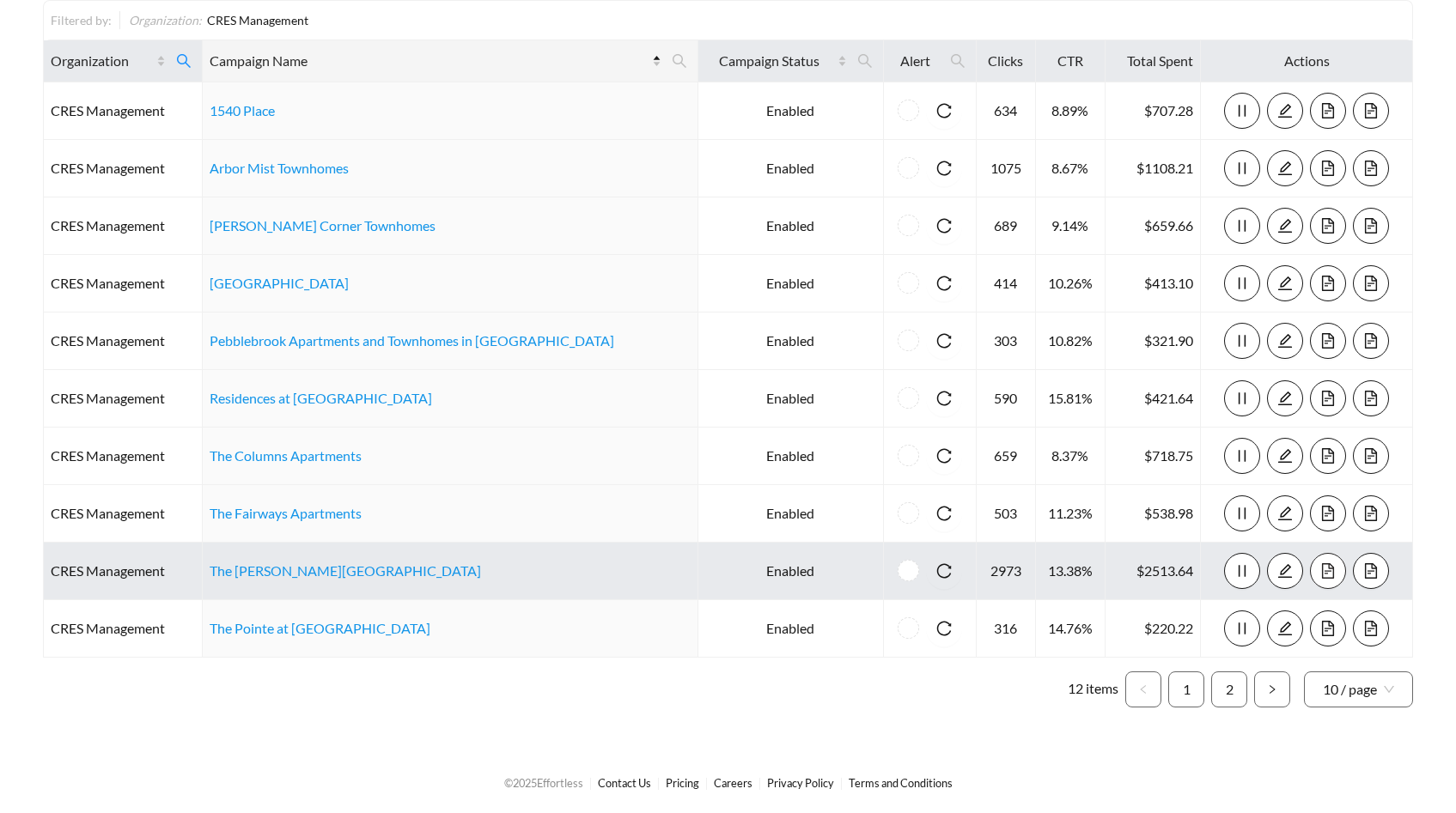 click at bounding box center [1328, 571] 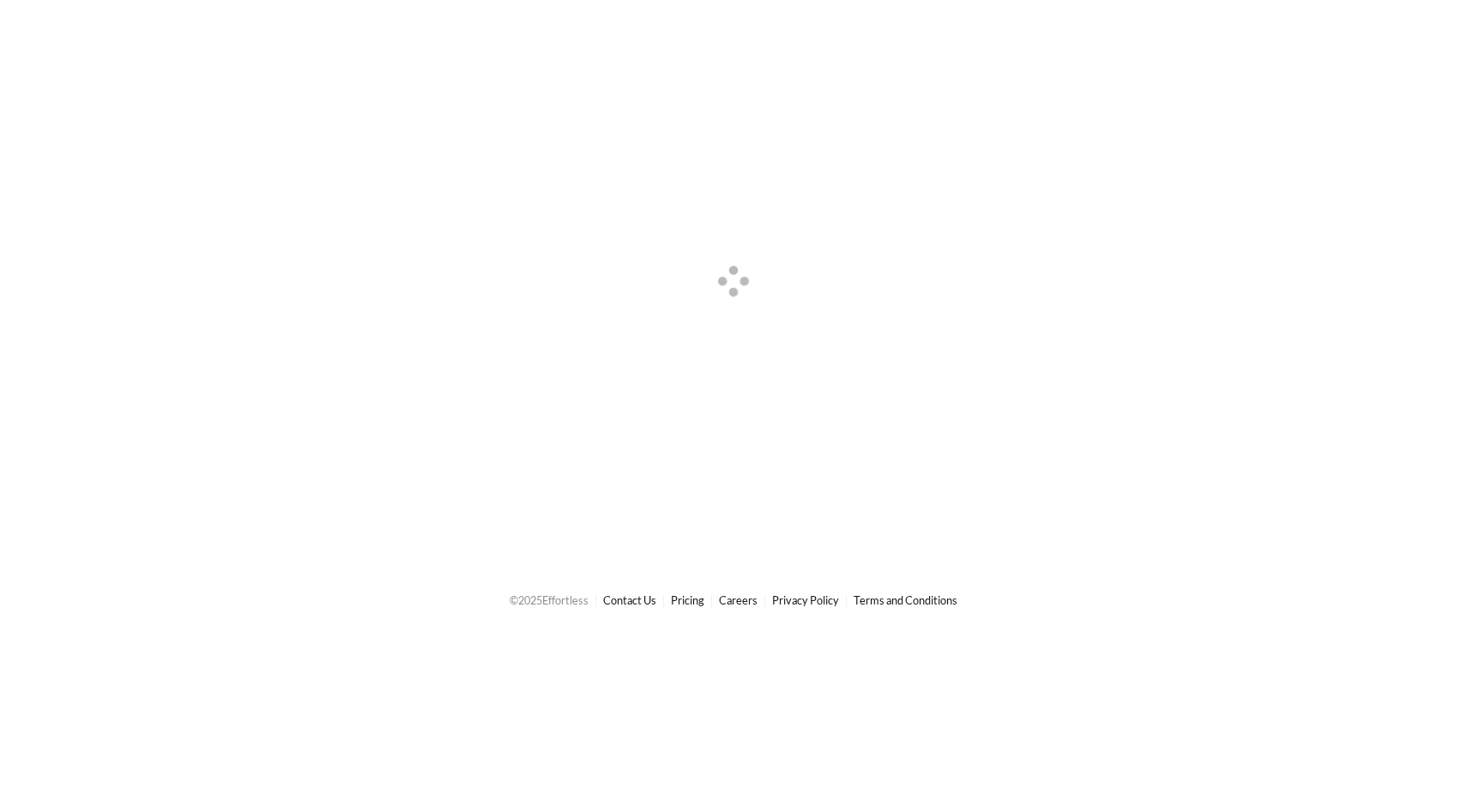 scroll, scrollTop: 0, scrollLeft: 0, axis: both 